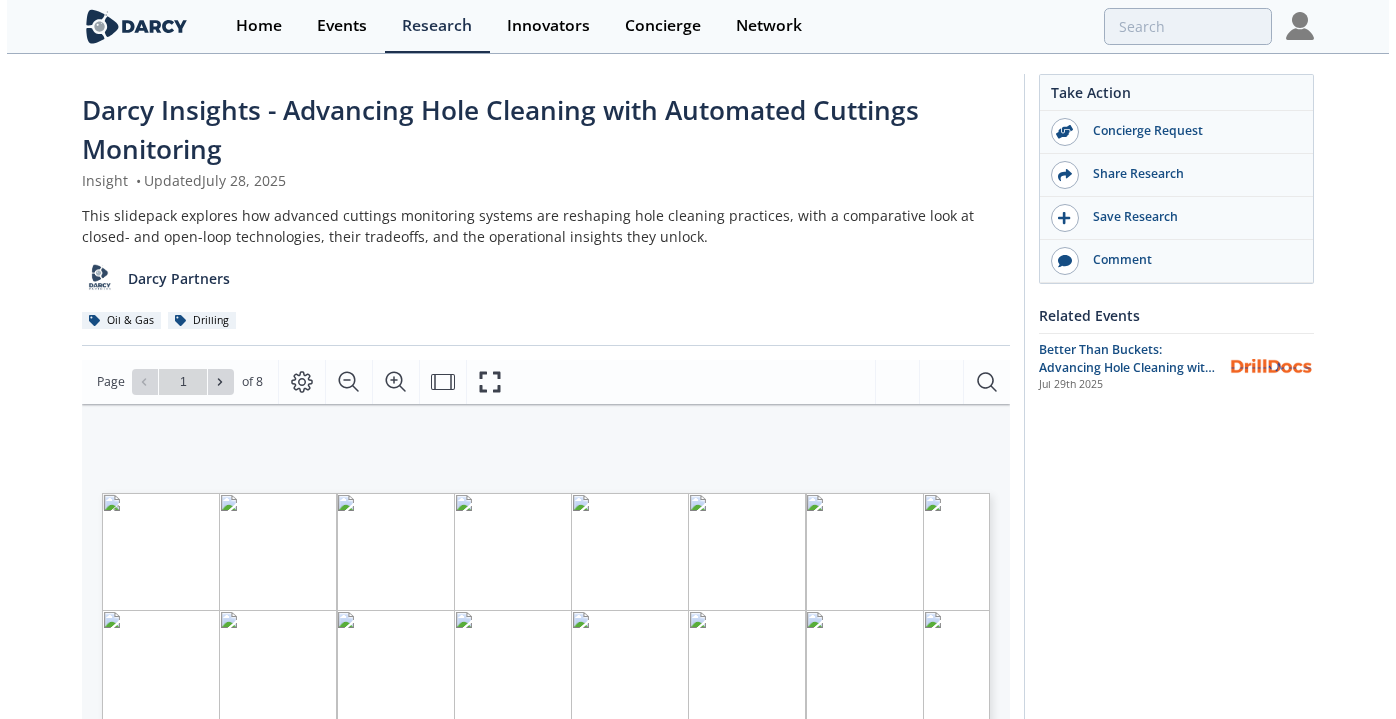 scroll, scrollTop: 0, scrollLeft: 0, axis: both 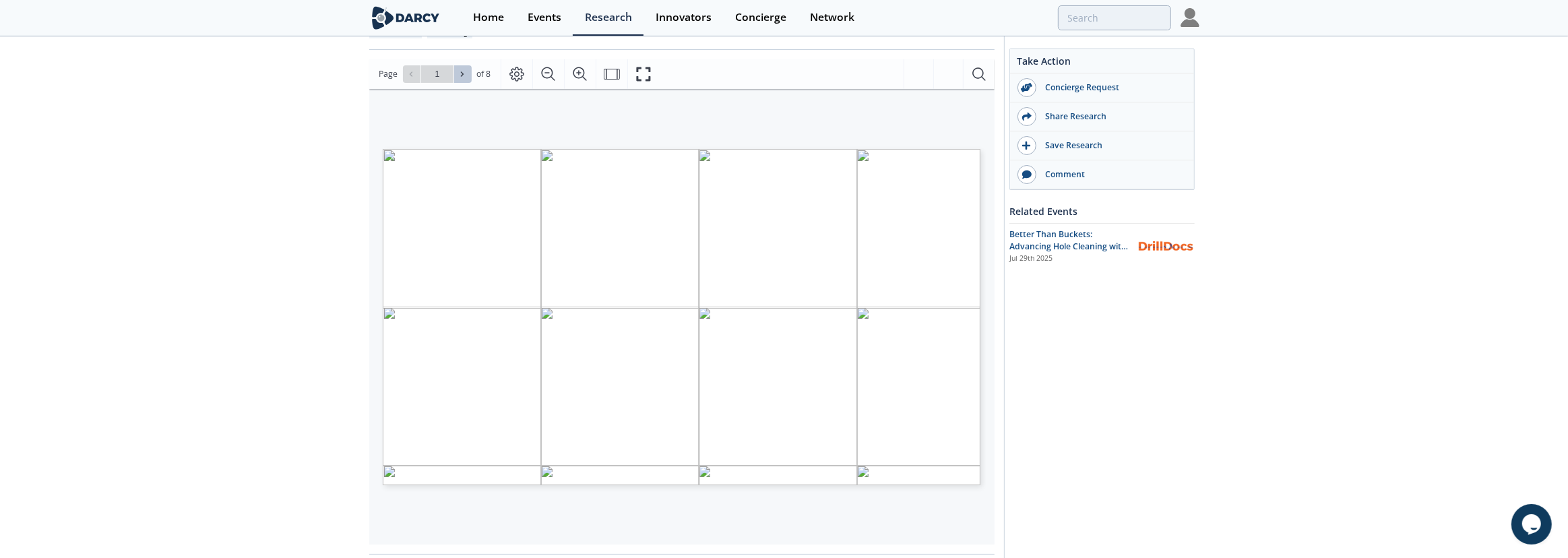 click 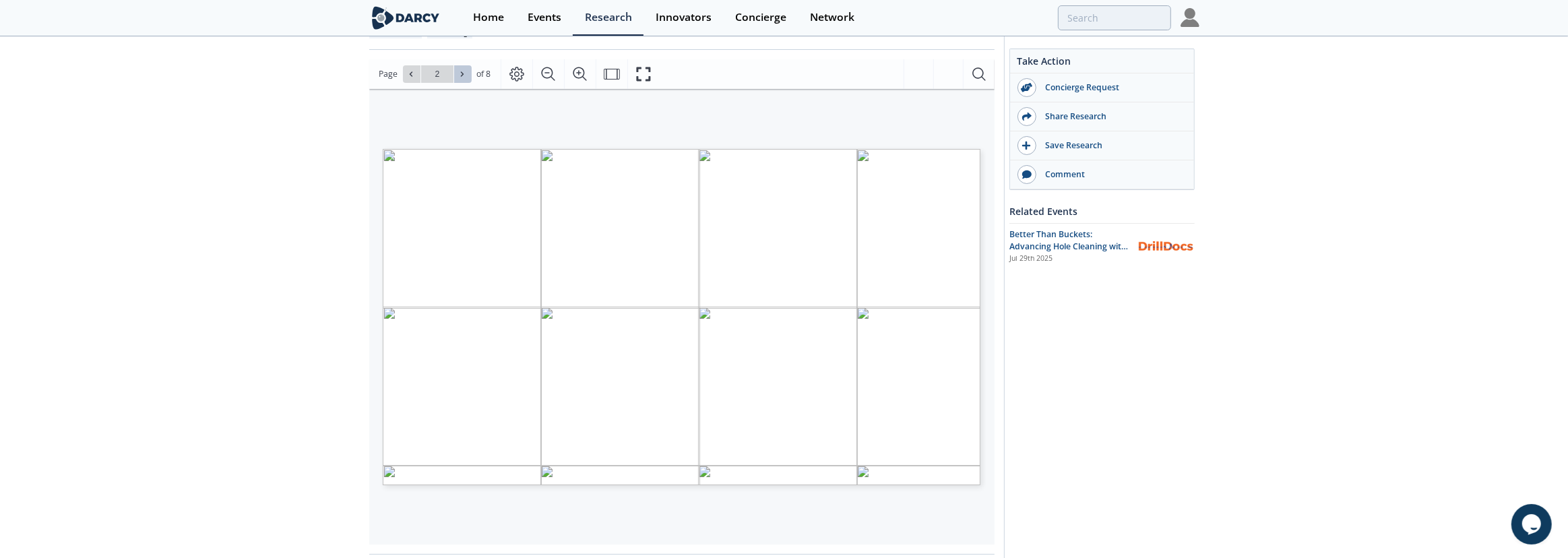 click 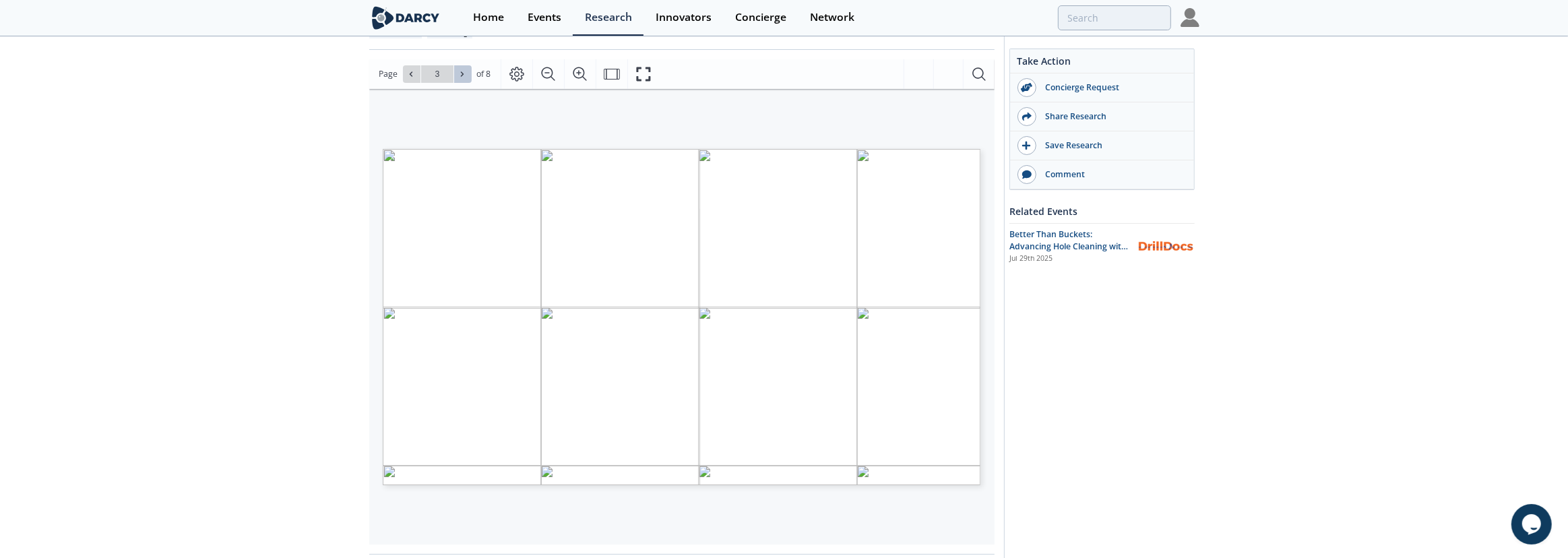 click at bounding box center (463, 74) 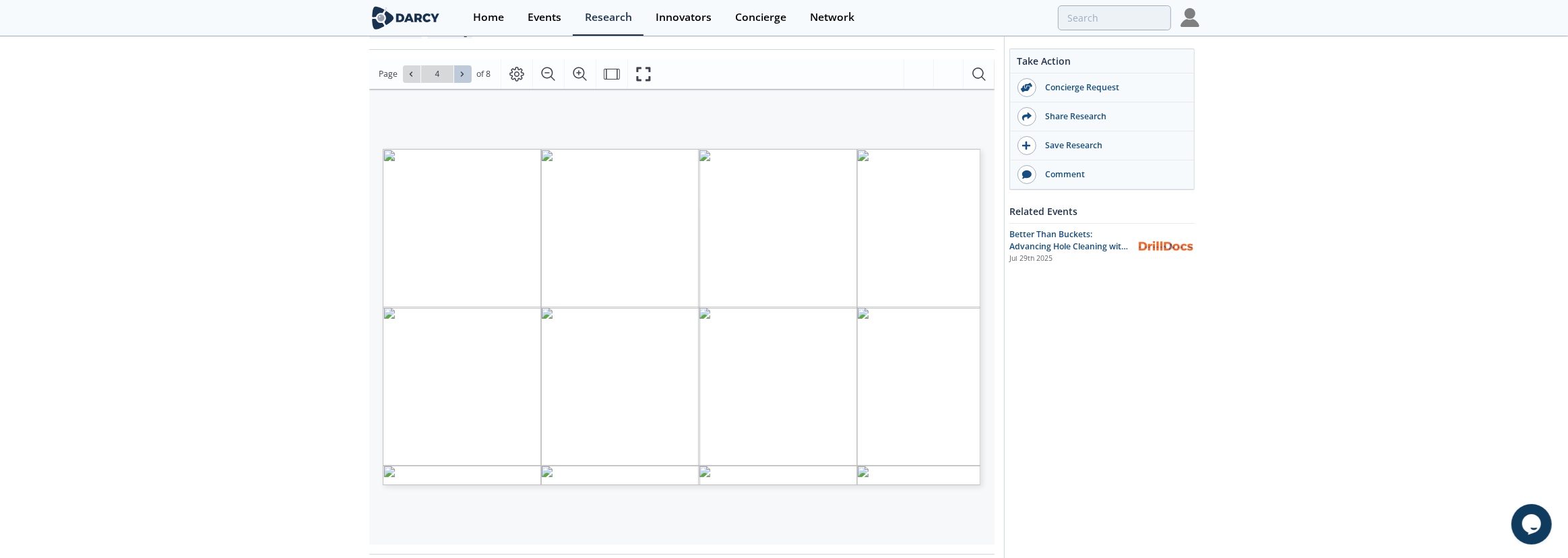 click at bounding box center [463, 74] 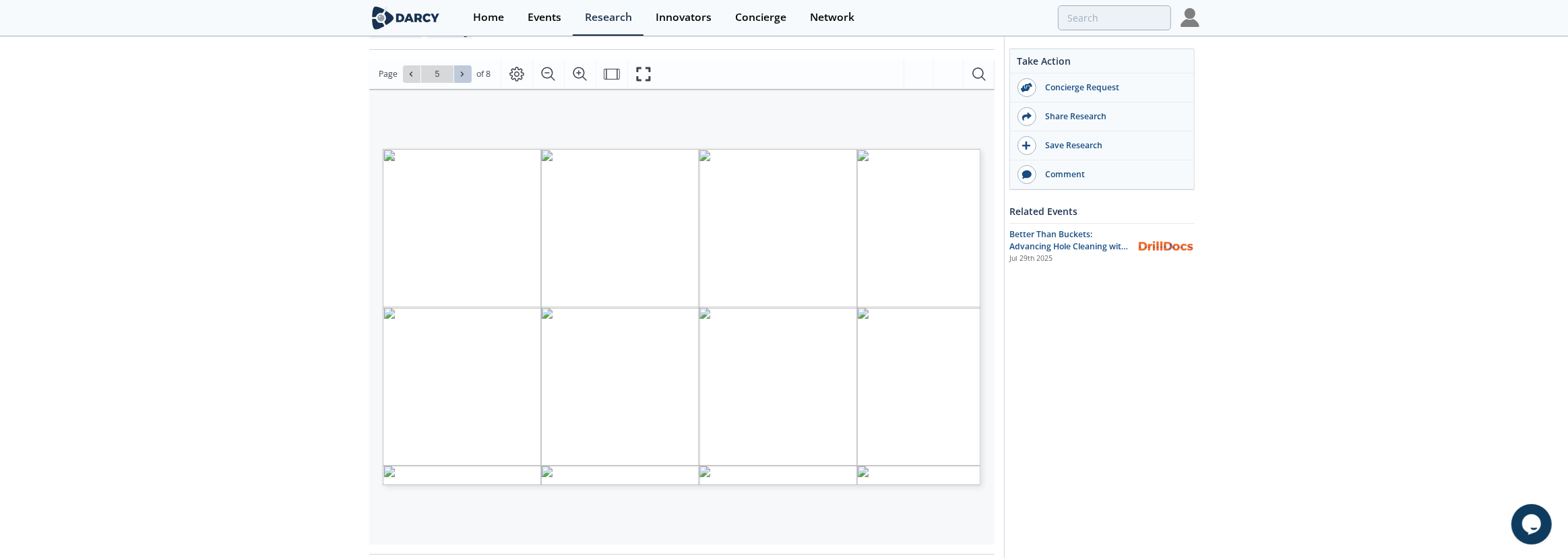 click 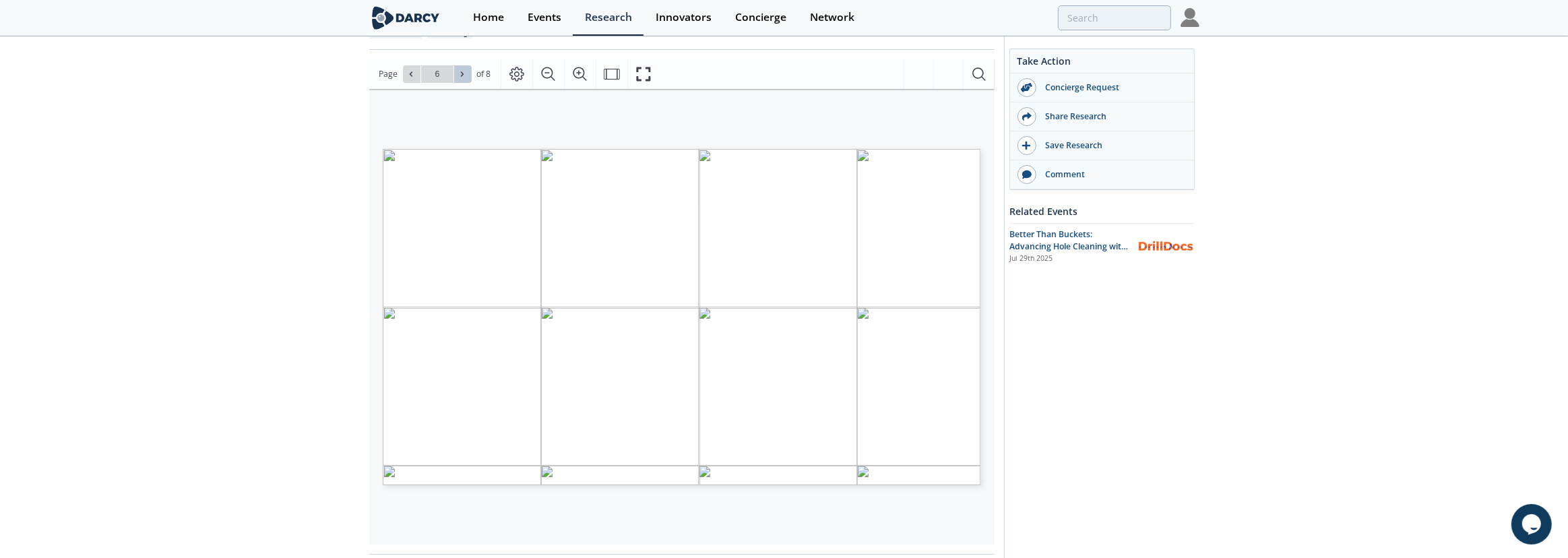 click 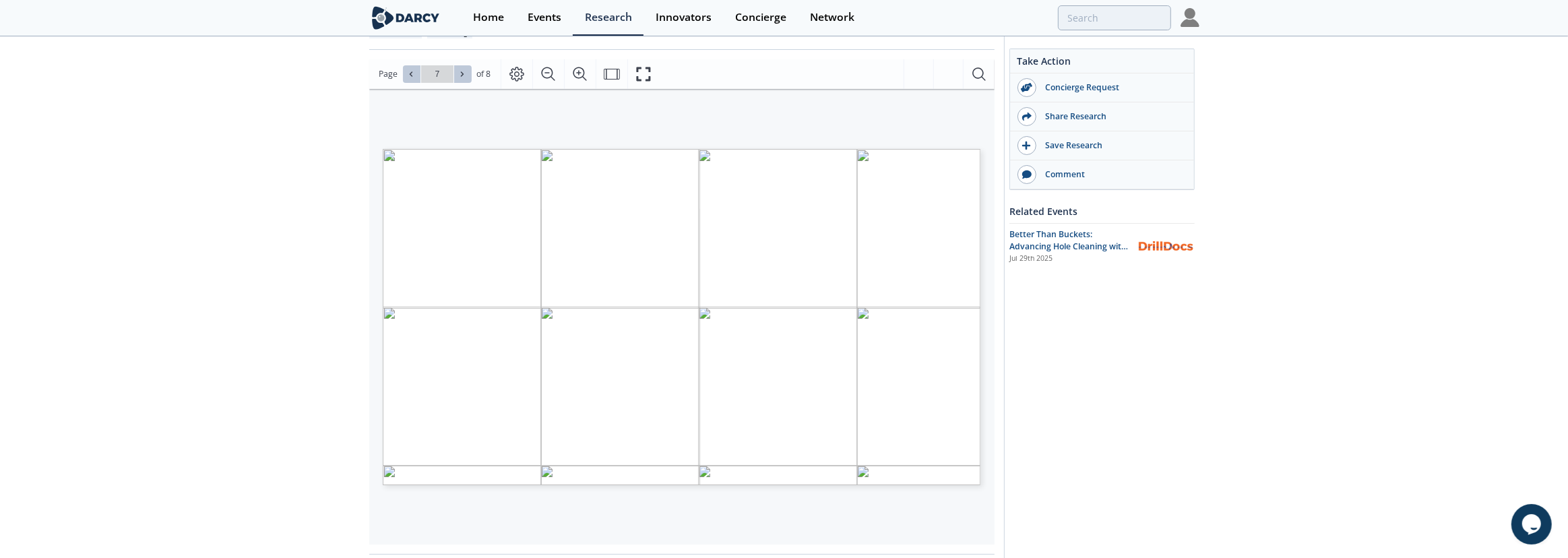 click at bounding box center (412, 74) 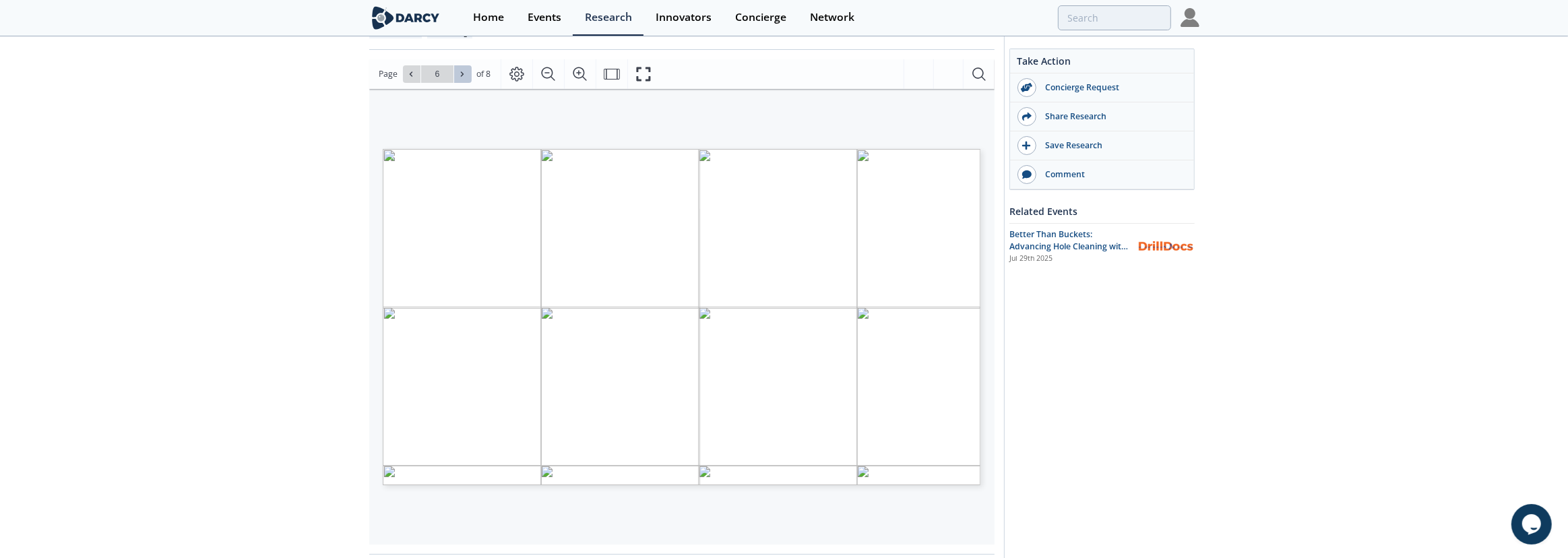 click 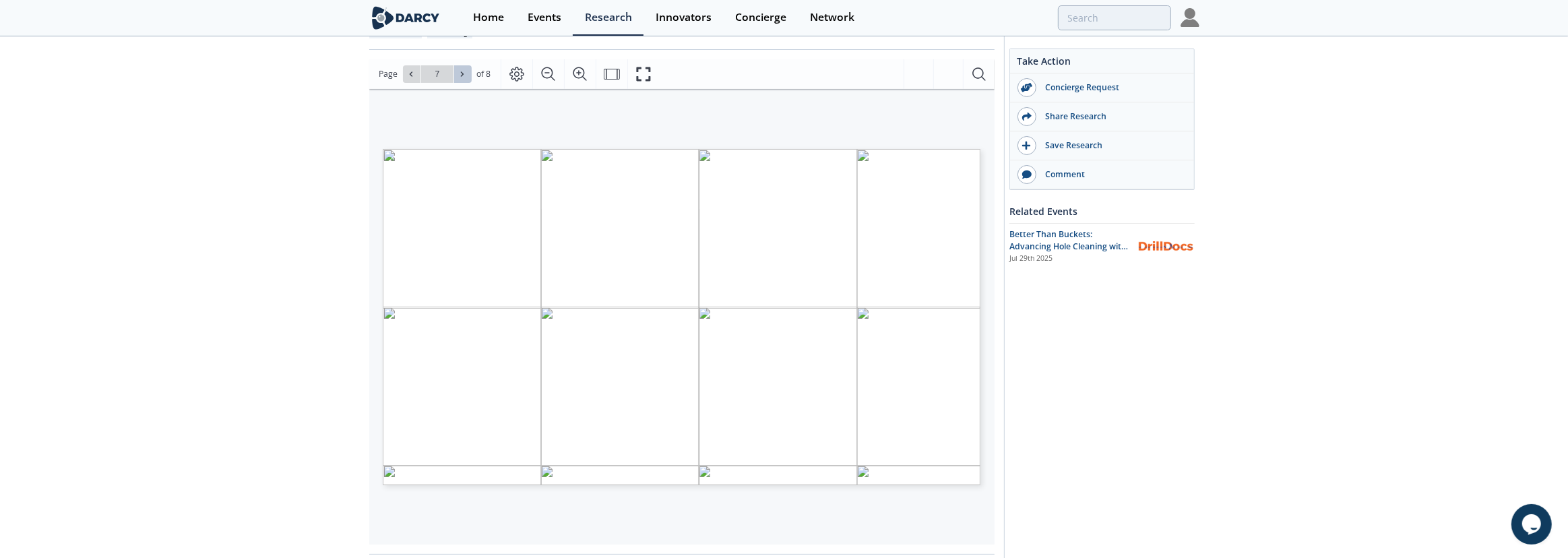 click 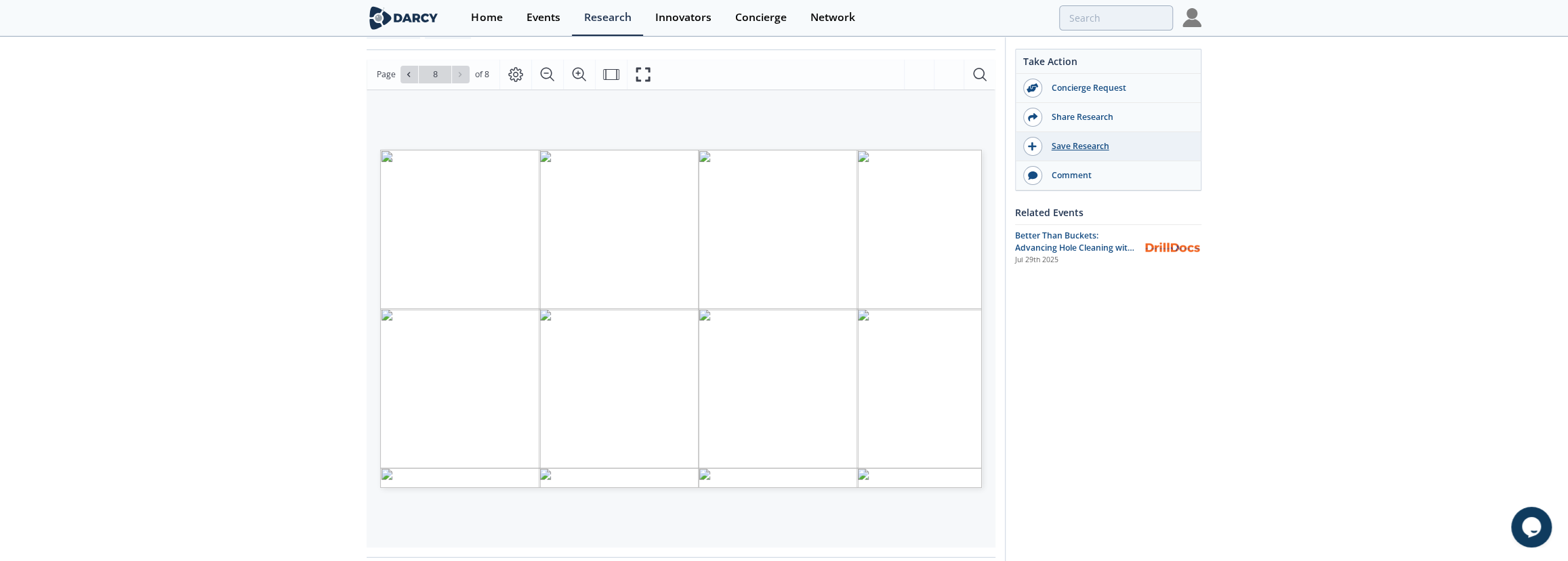 click 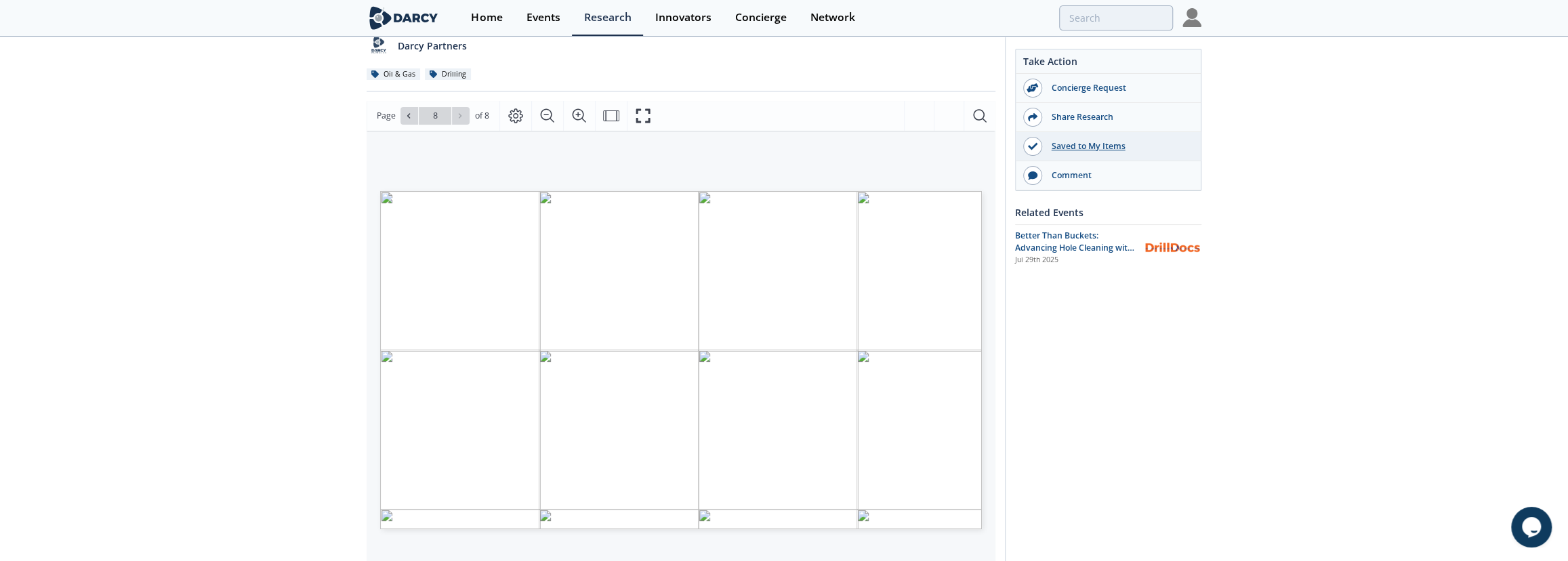 scroll, scrollTop: 123, scrollLeft: 0, axis: vertical 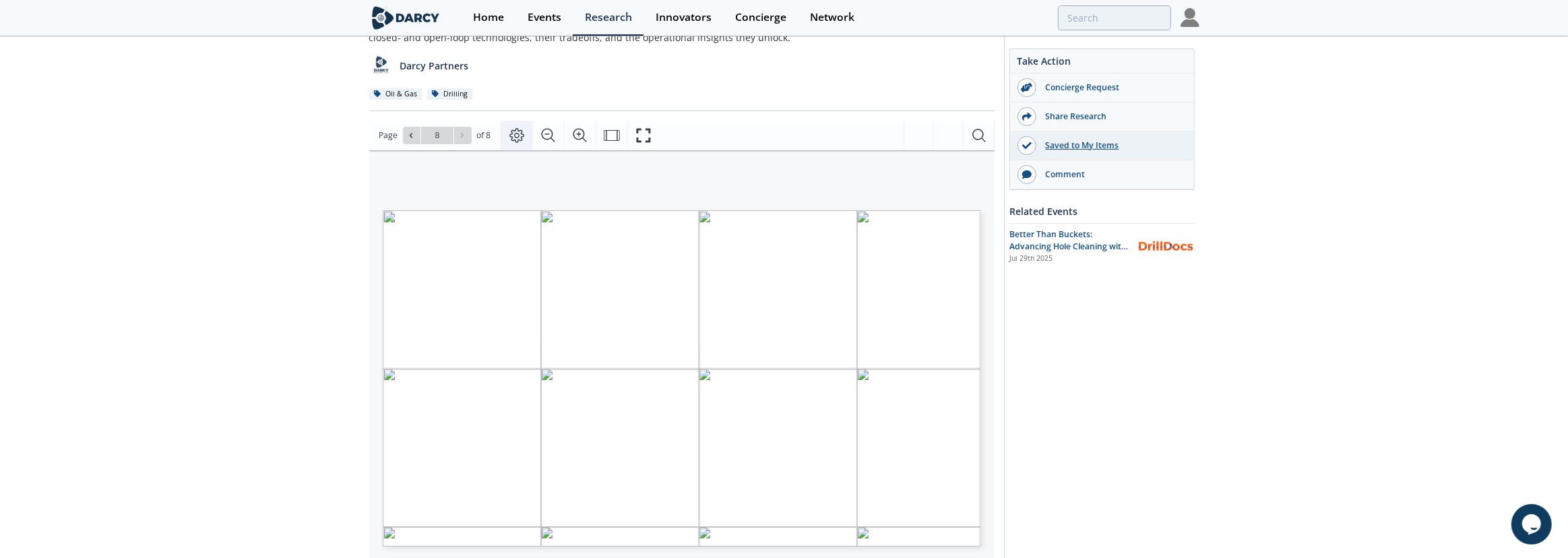 click 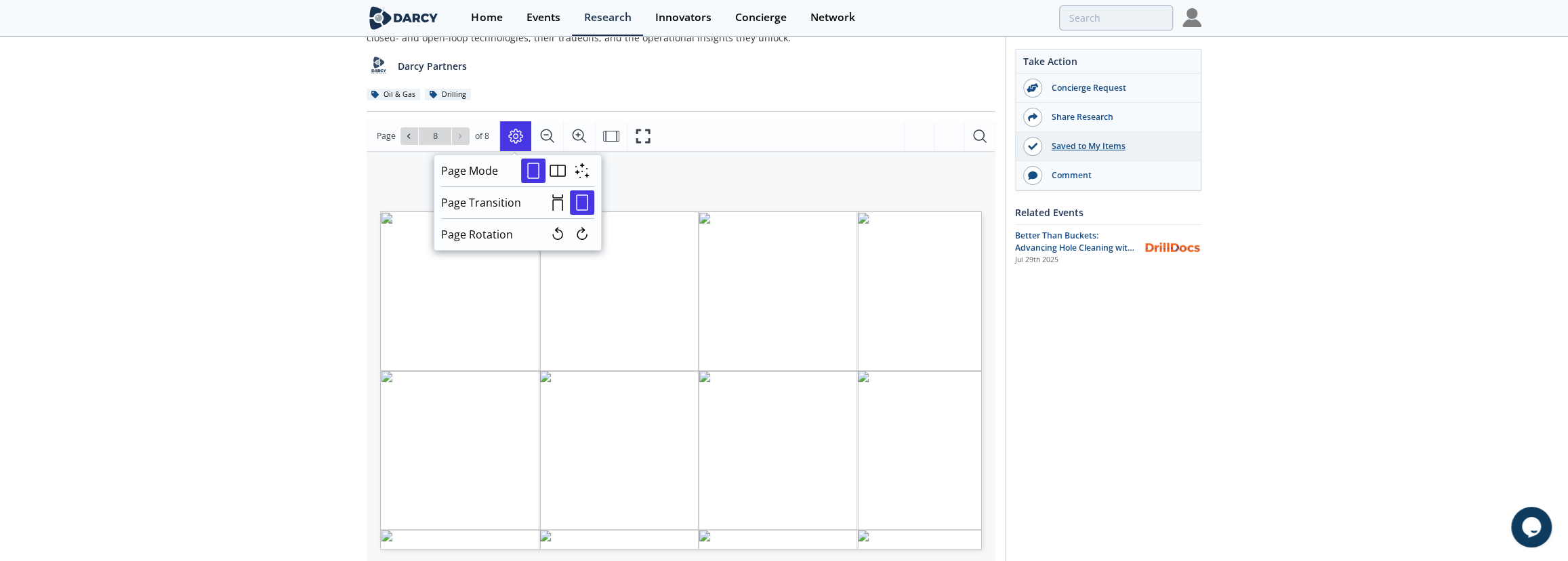 click on "Darcy Insights - Advancing Hole Cleaning with Automated Cuttings Monitoring
Insight
•
Updated  July 28, 2025
This slidepack explores how advanced cuttings monitoring systems are reshaping hole cleaning practices, with a comparative look at closed- and open-loop technologies, their tradeoffs, and the operational insights they unlock.
Darcy Partners
Oil & Gas
Drilling" 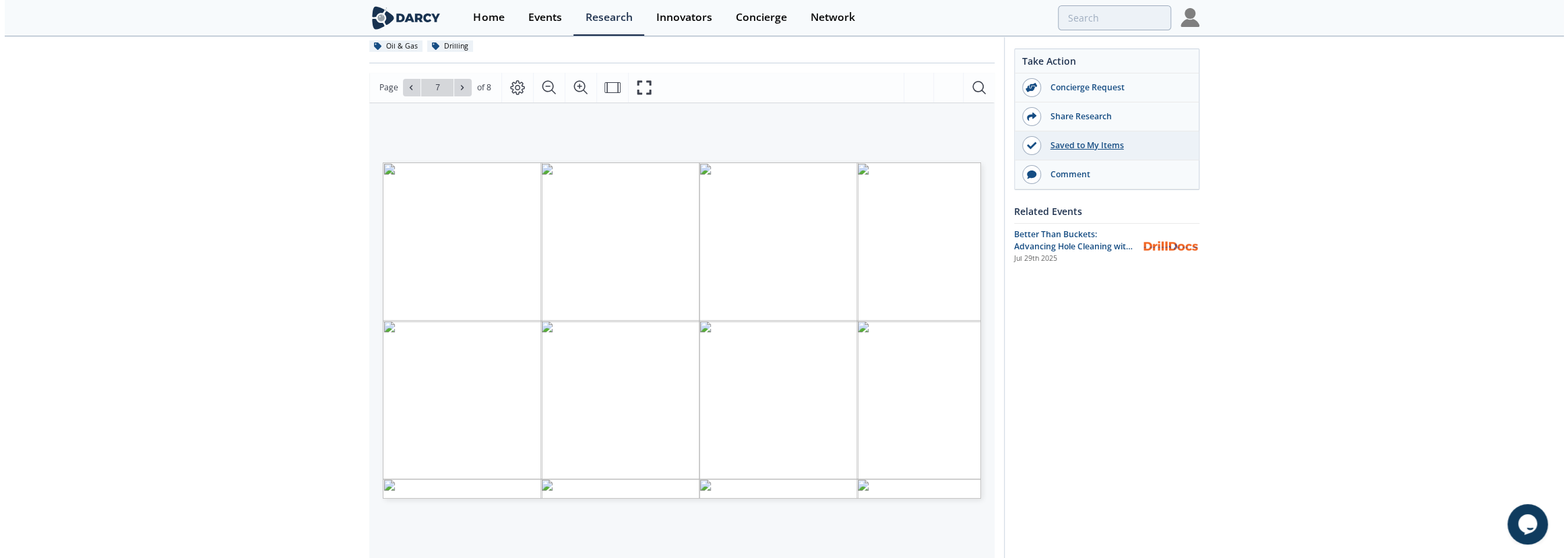 scroll, scrollTop: 183, scrollLeft: 0, axis: vertical 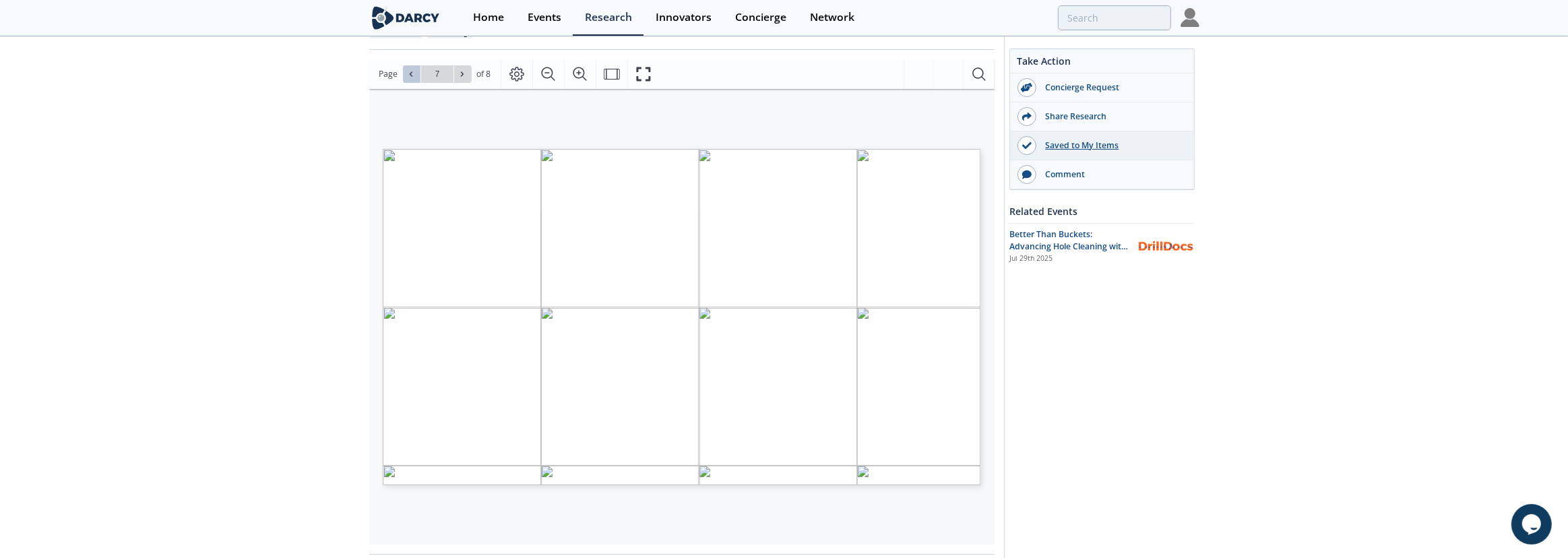 click 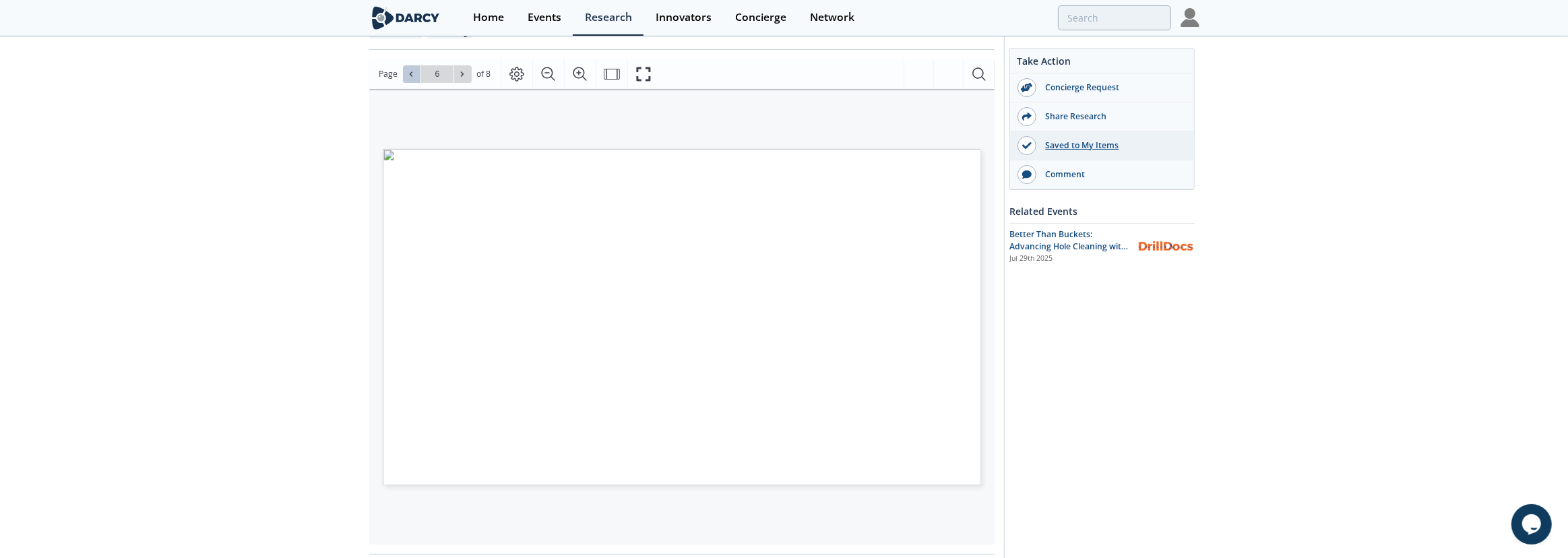 click 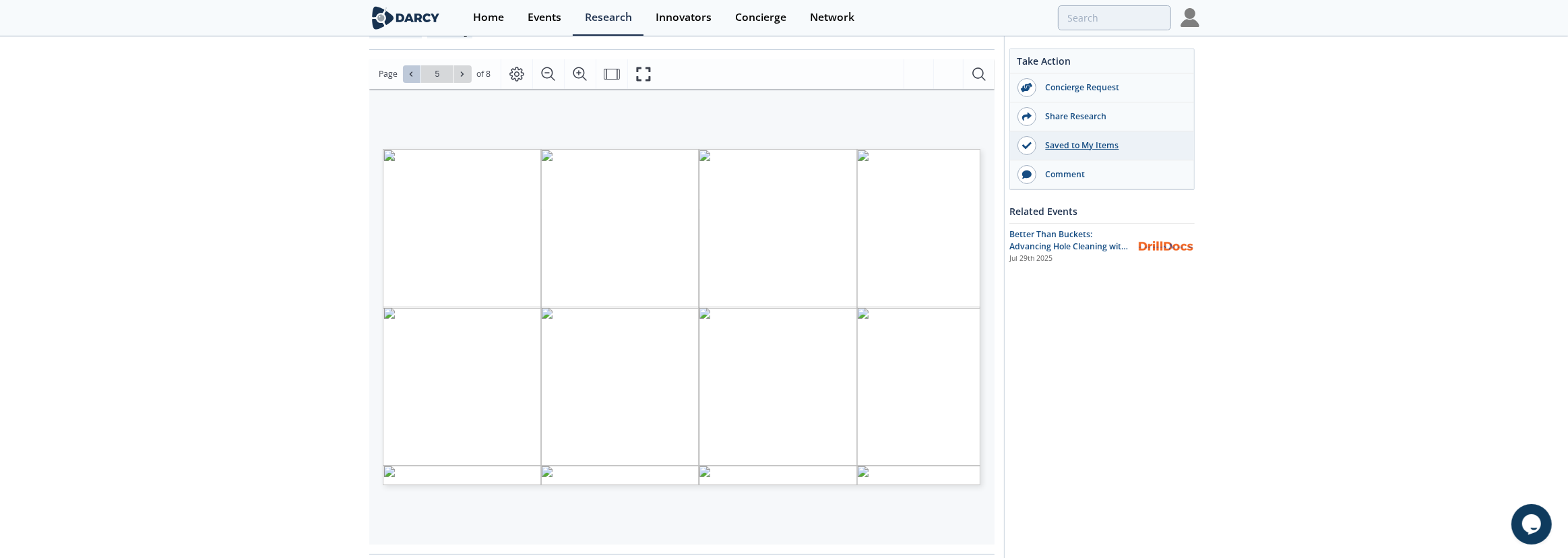 click 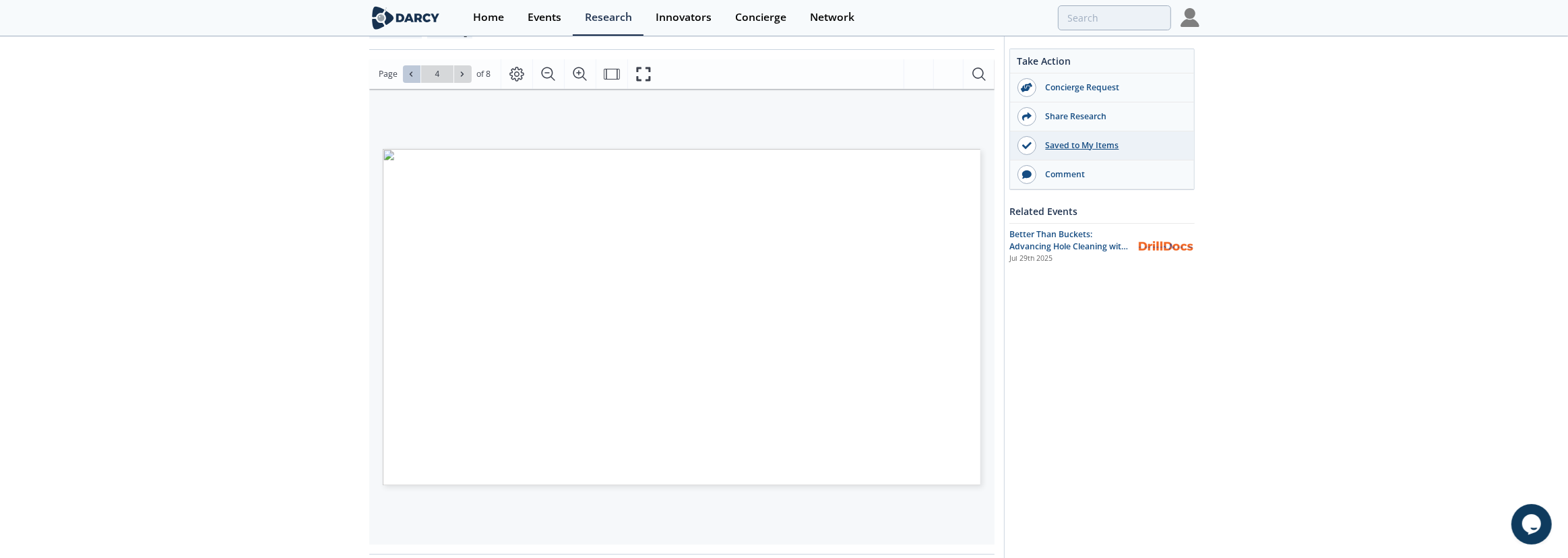 click 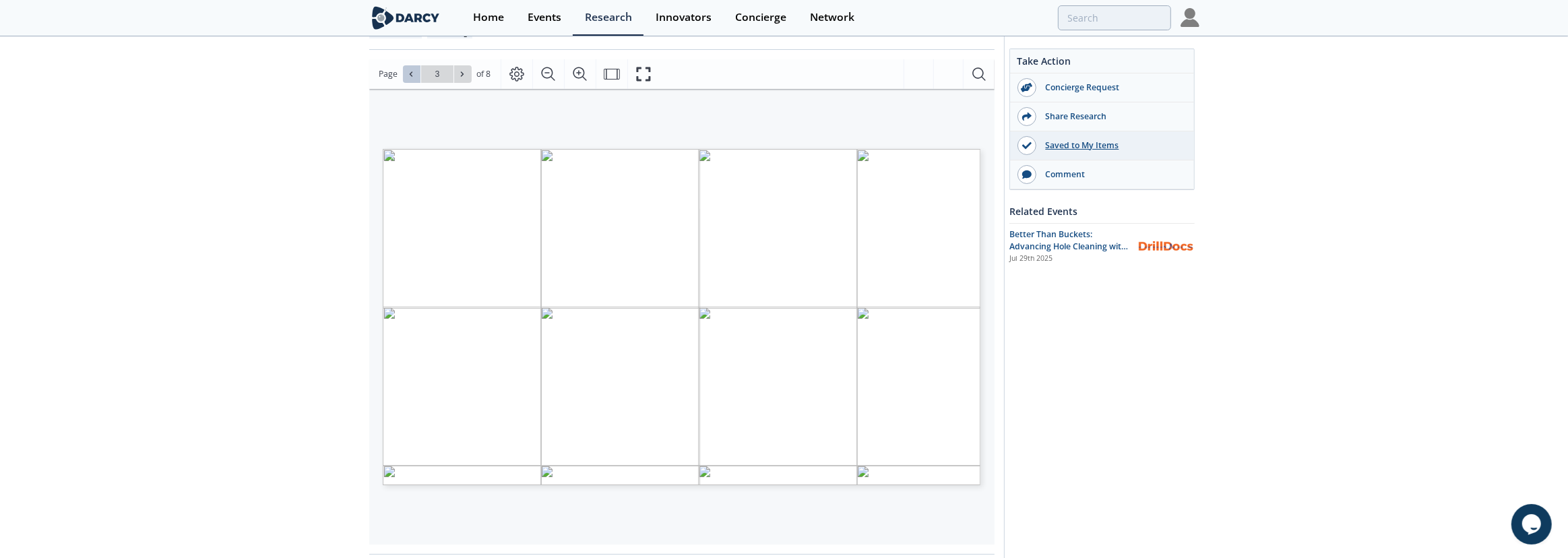 click 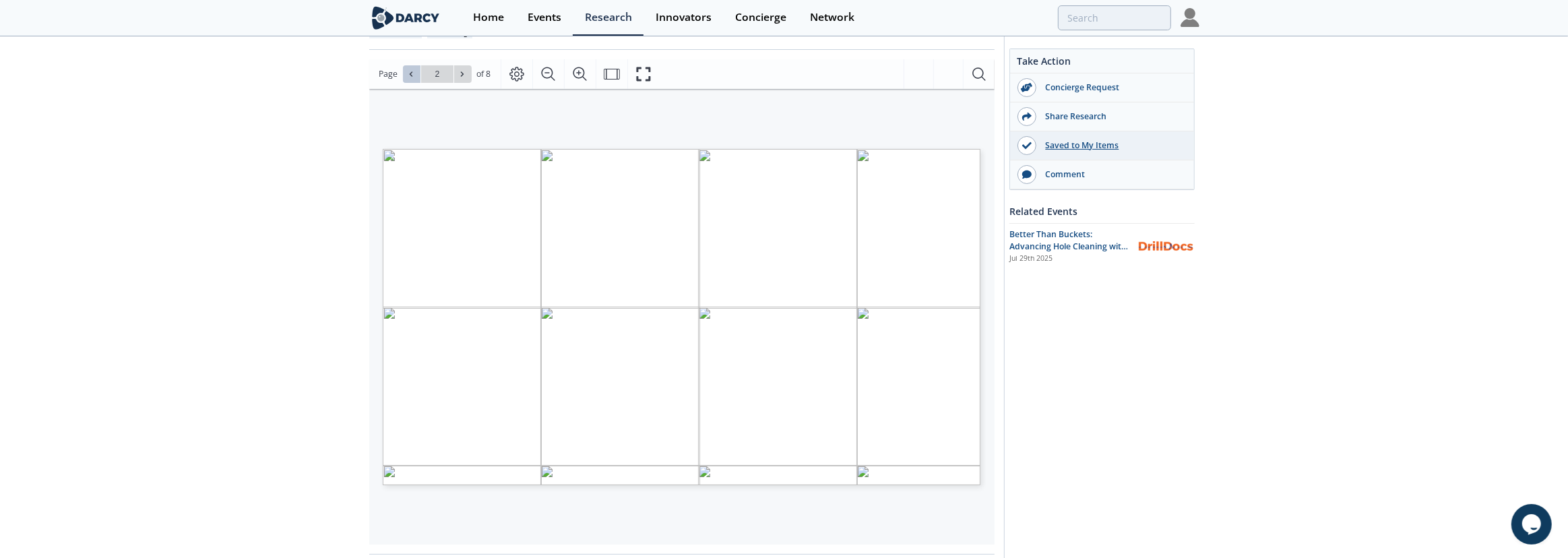 click 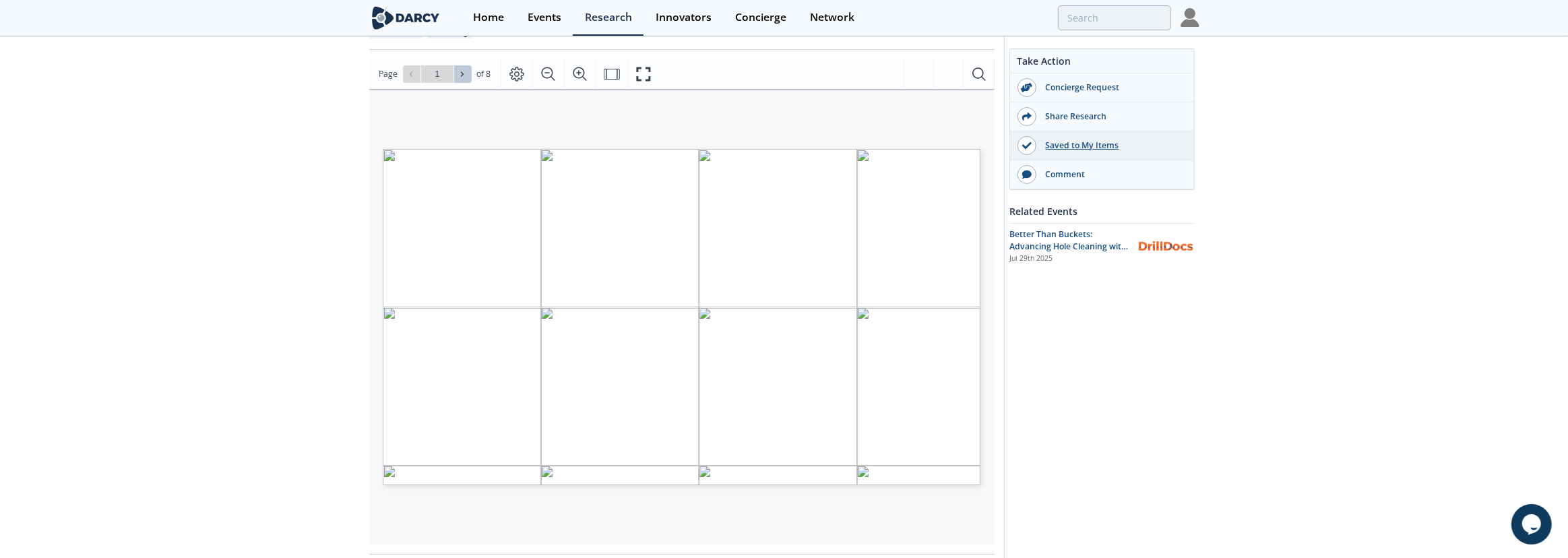click 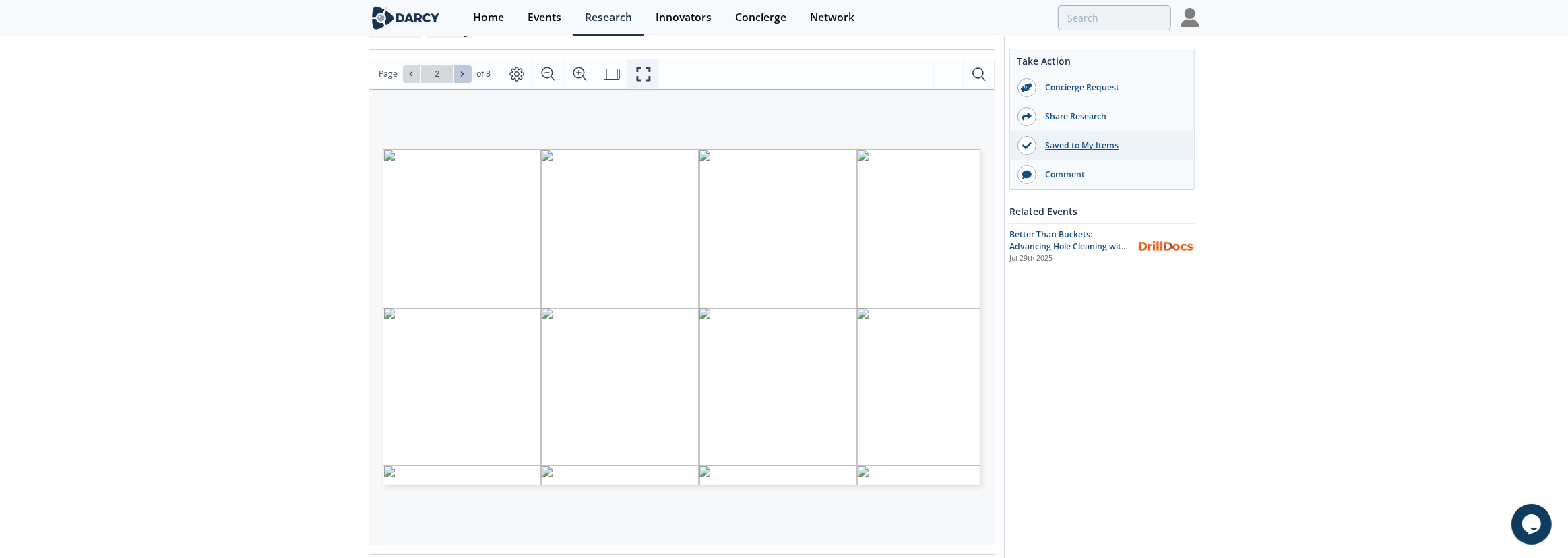 click 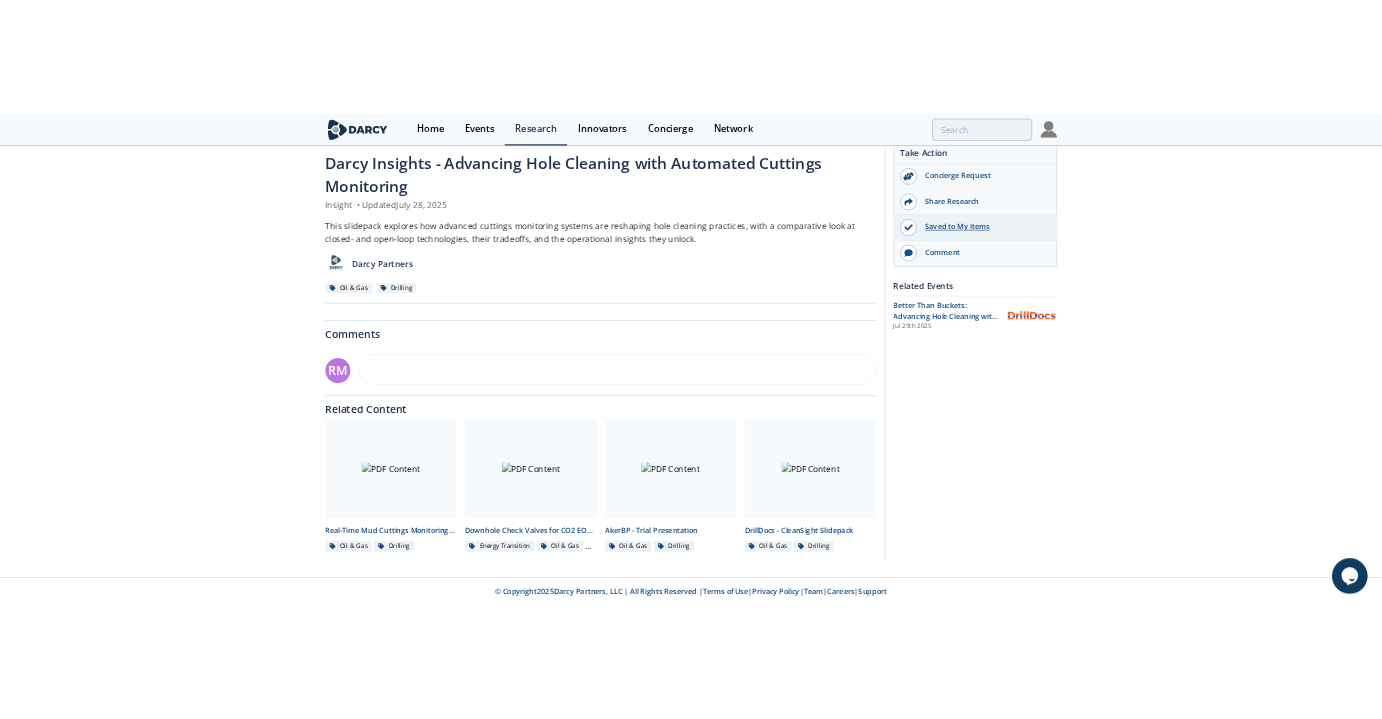 scroll, scrollTop: 0, scrollLeft: 0, axis: both 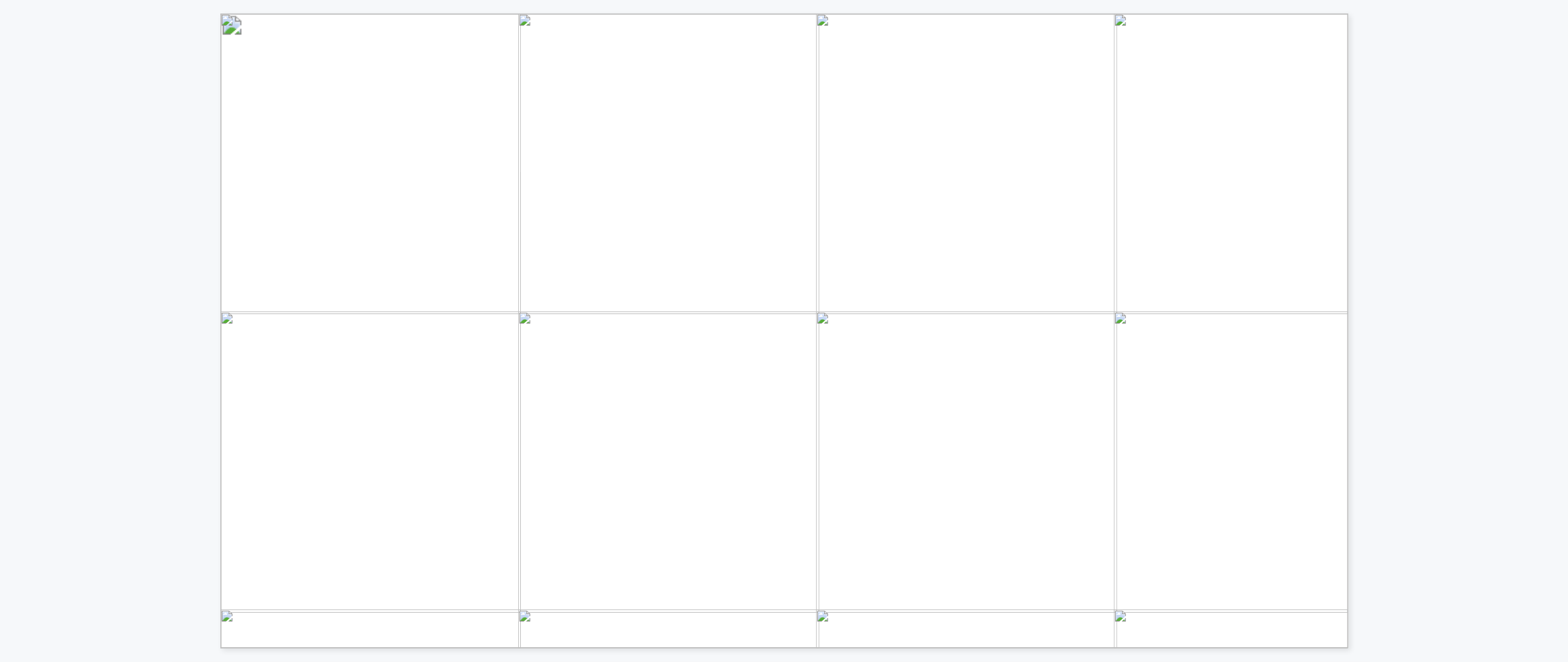 click on "Automated cuttings monitoring is redefining offshore
drilling performance by enabling real-time insights,
reducing NPT, and advancing wellbore stability .
In today’s session DrillDocs' AI-powered system will
present its use cases to detect dysfunctions early,
enhance hole cleaning, and prevent costly issues like
pack-offs and stuck pipe. Successfully deployed with
leading operators like Aker BP and ExxonMobil, the
technology offers field-proven benefits and is now
being adapted for onshore use in winterized rigs.
Better Than Buckets: Advancing Hole Cleaning with DrillDocs’ Automated Cuttings Monitoring
Better Than Buckets: Advancing Hole Cleaning with
DrillDocs’ Automated Cuttings Monitoring
DARCY’S AUTOMATED HOLE CLEANING COVERAGE
REAL-TIME INTELLIGENCE FOR WELLBORE STABILITY & DRILLING PERFORMANCE
Clickable company logos
link to Innovator Storefronts
and event titles link to
Event Pages on Connect
Nov 10th, 2021 Today
.
and improve during .
-" at bounding box center [784, 324] 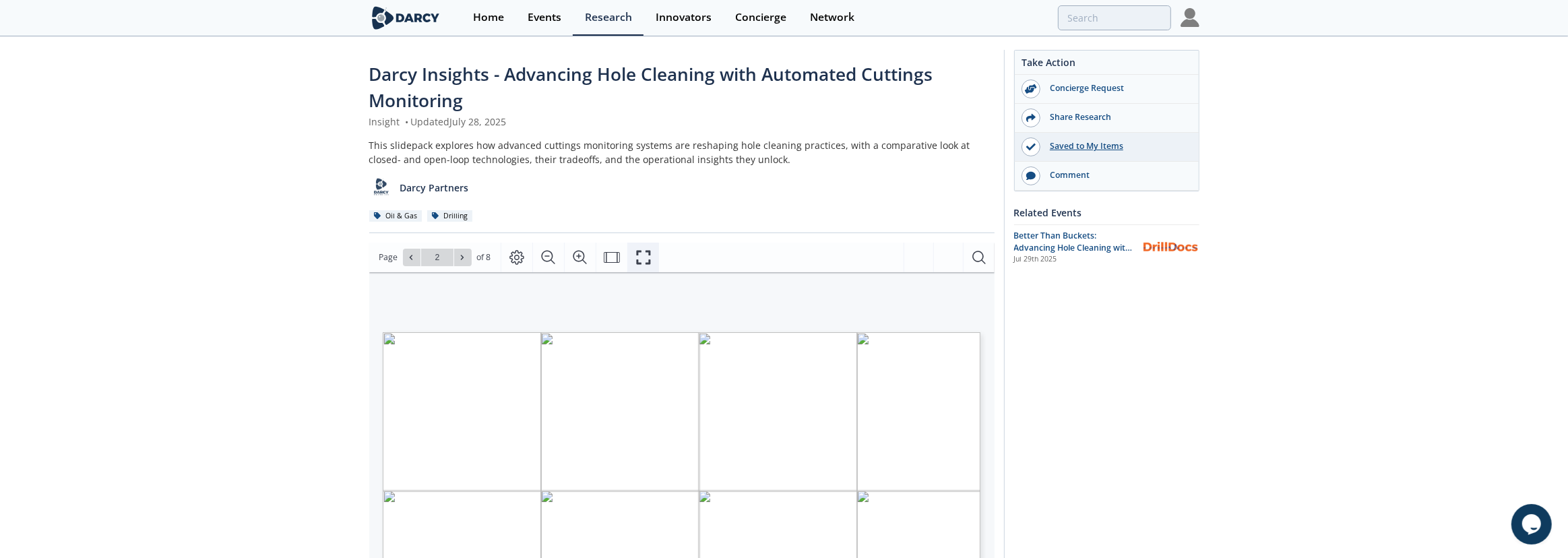 click 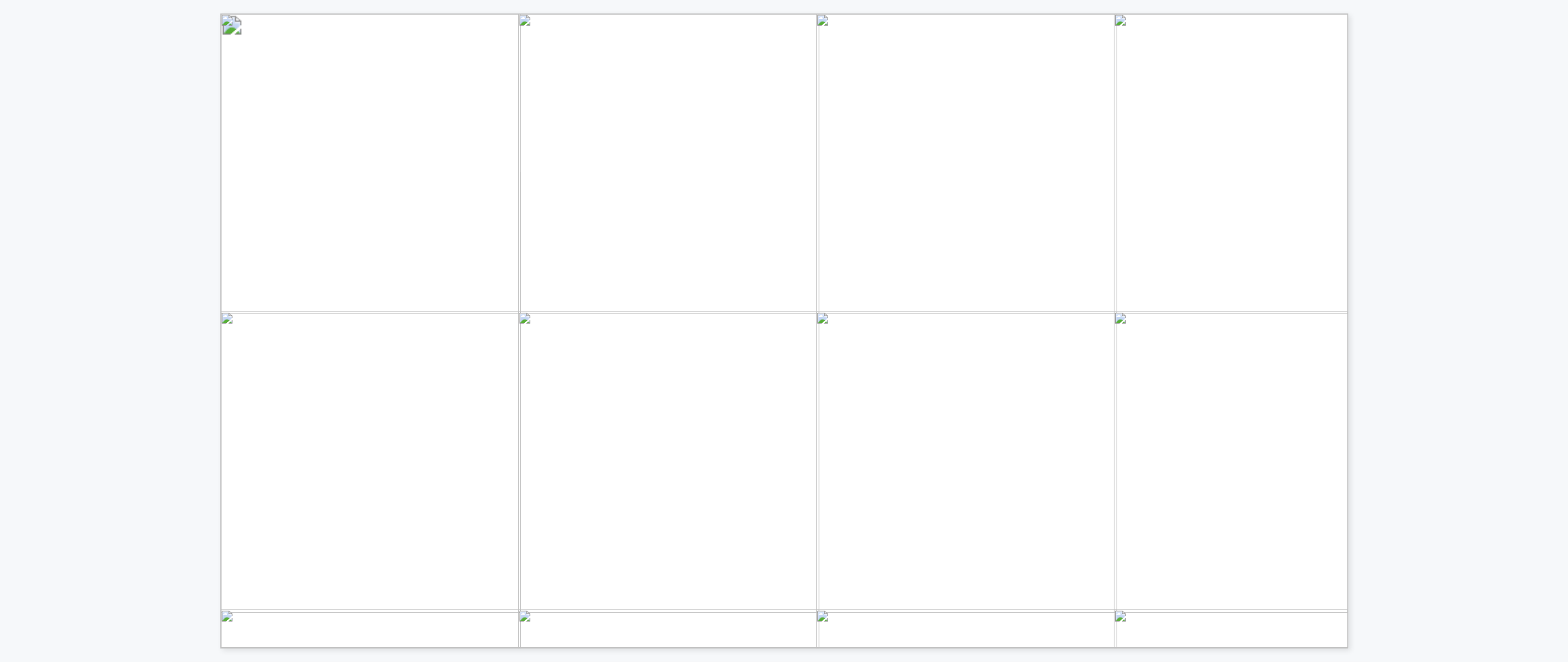 click on "[STATE]" at bounding box center [784, 324] 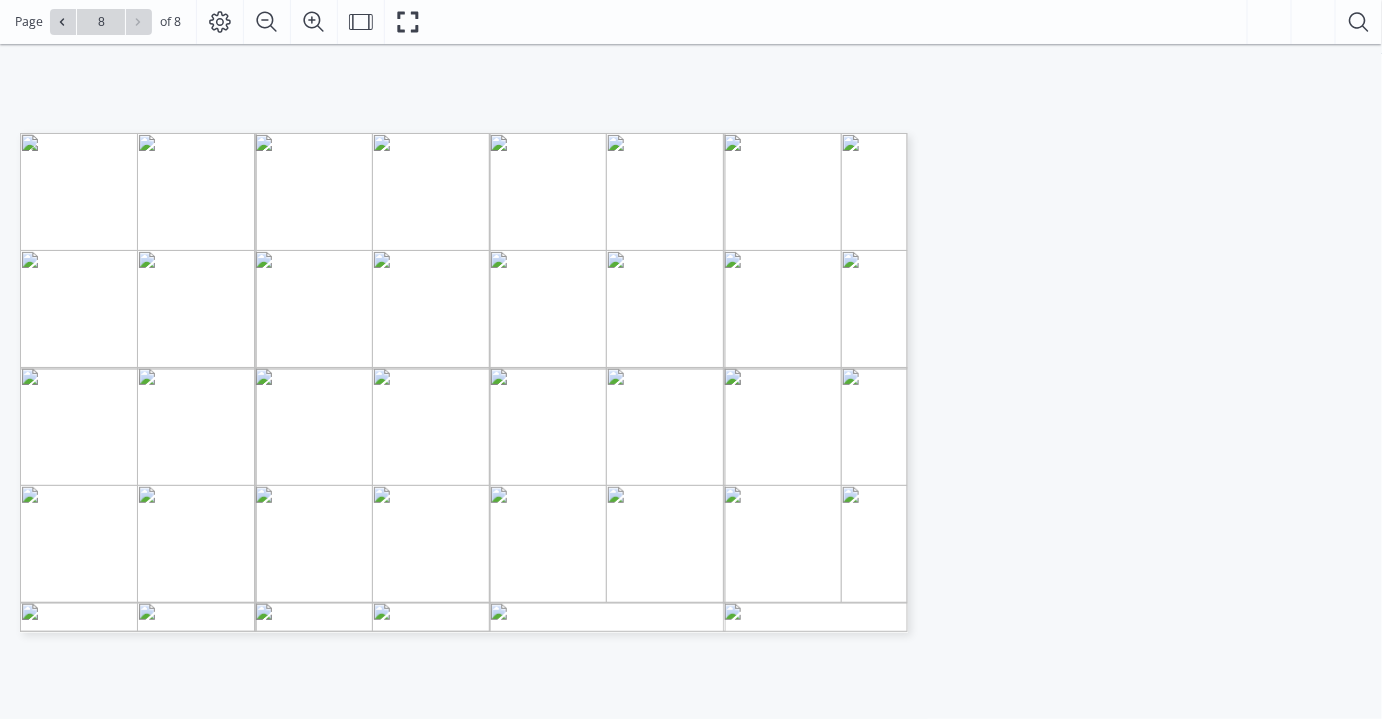 scroll, scrollTop: 90, scrollLeft: 0, axis: vertical 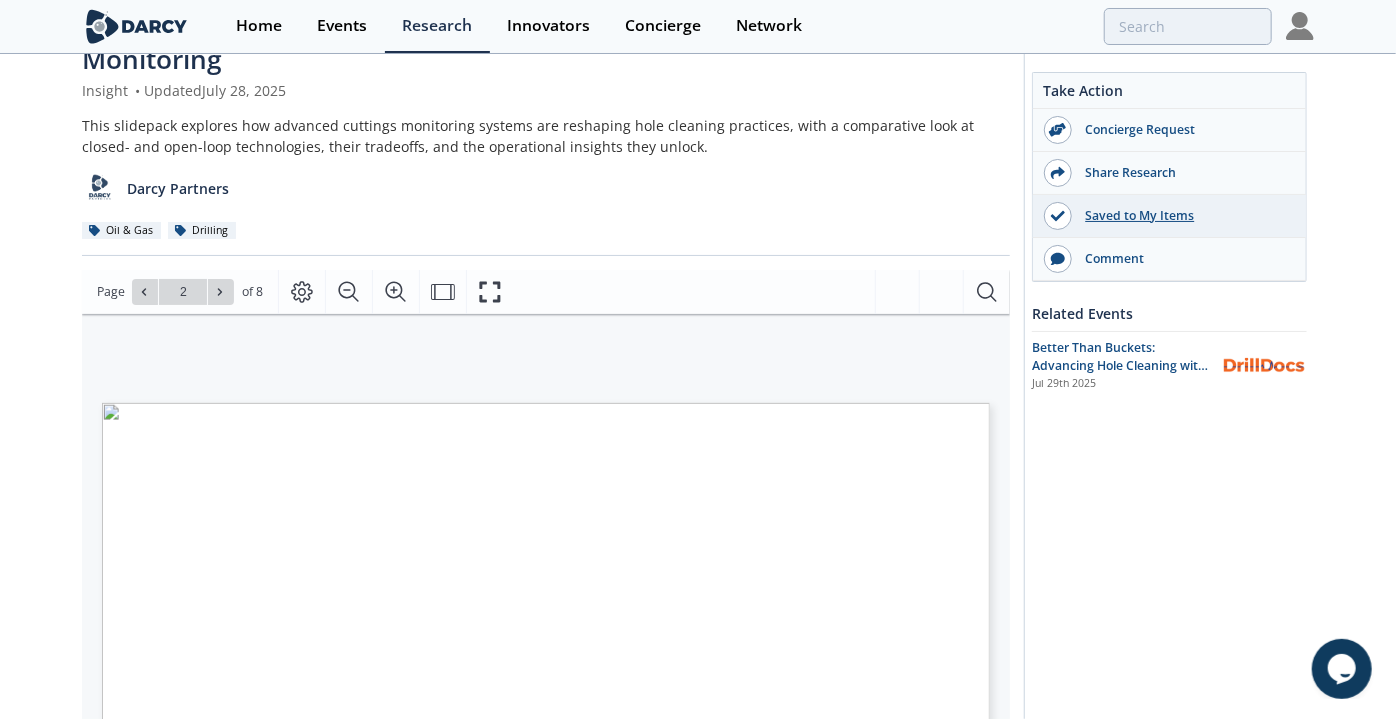 type on "1" 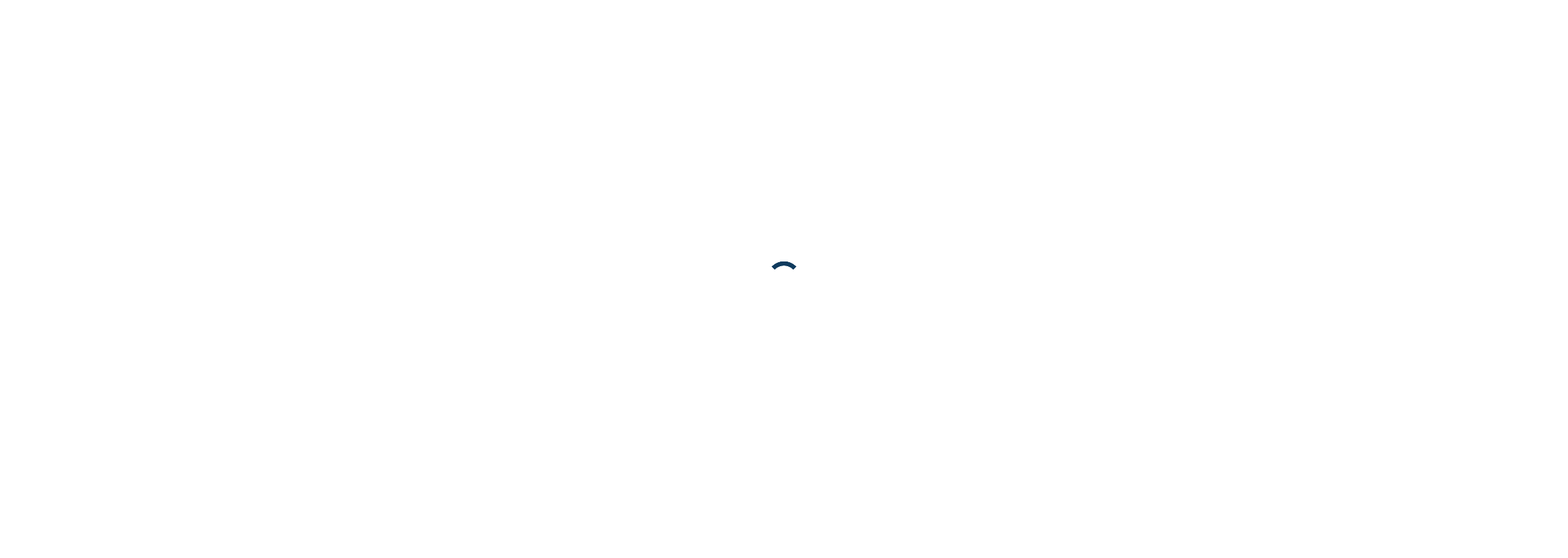 scroll, scrollTop: 0, scrollLeft: 0, axis: both 